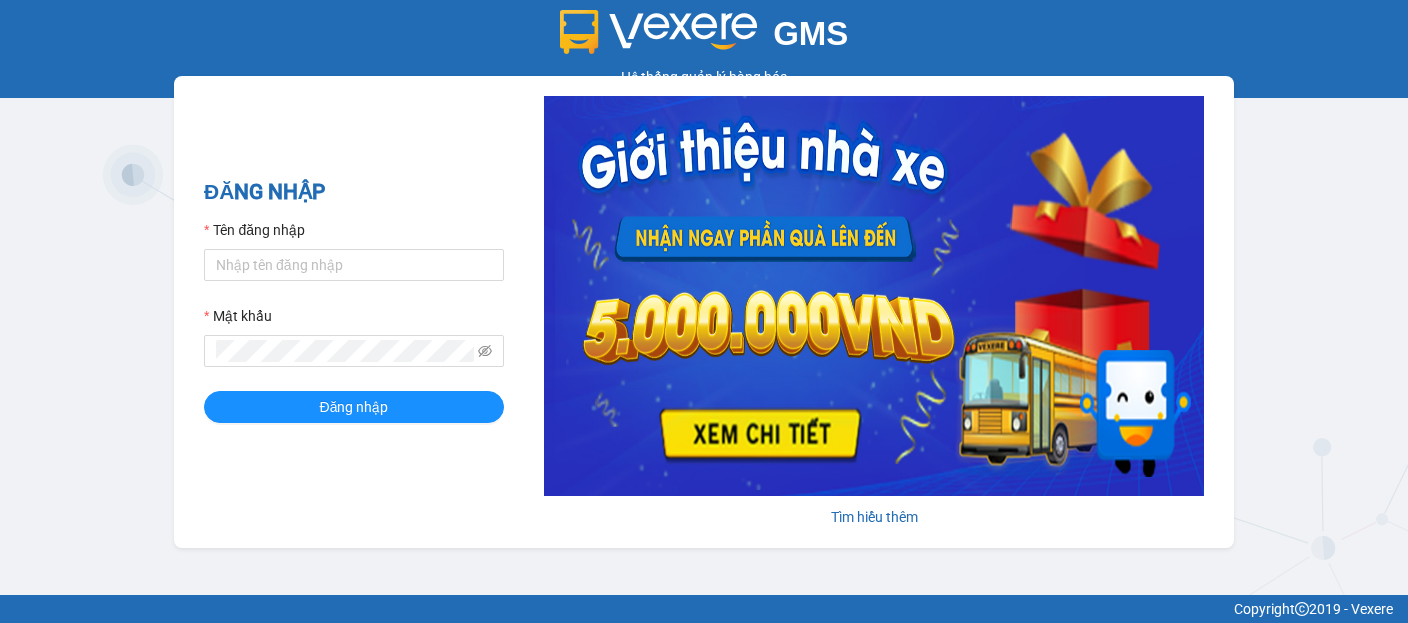 scroll, scrollTop: 0, scrollLeft: 0, axis: both 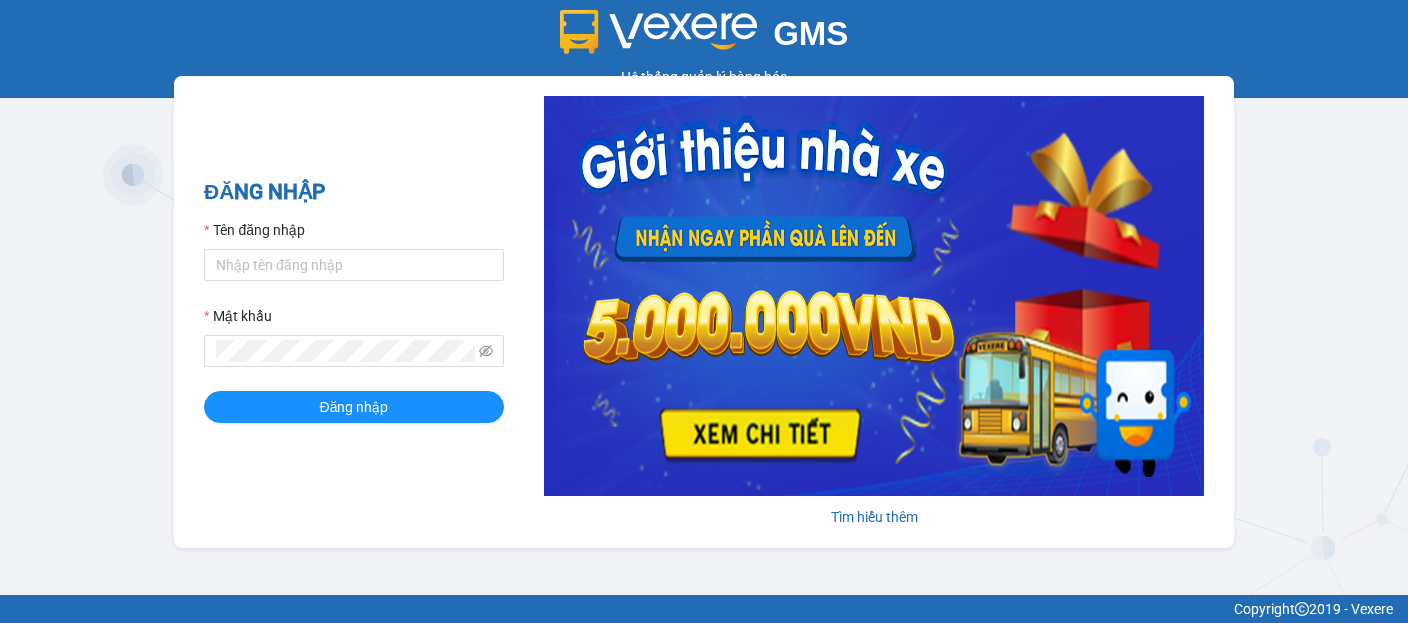 type on "pvk13.dongphuoc" 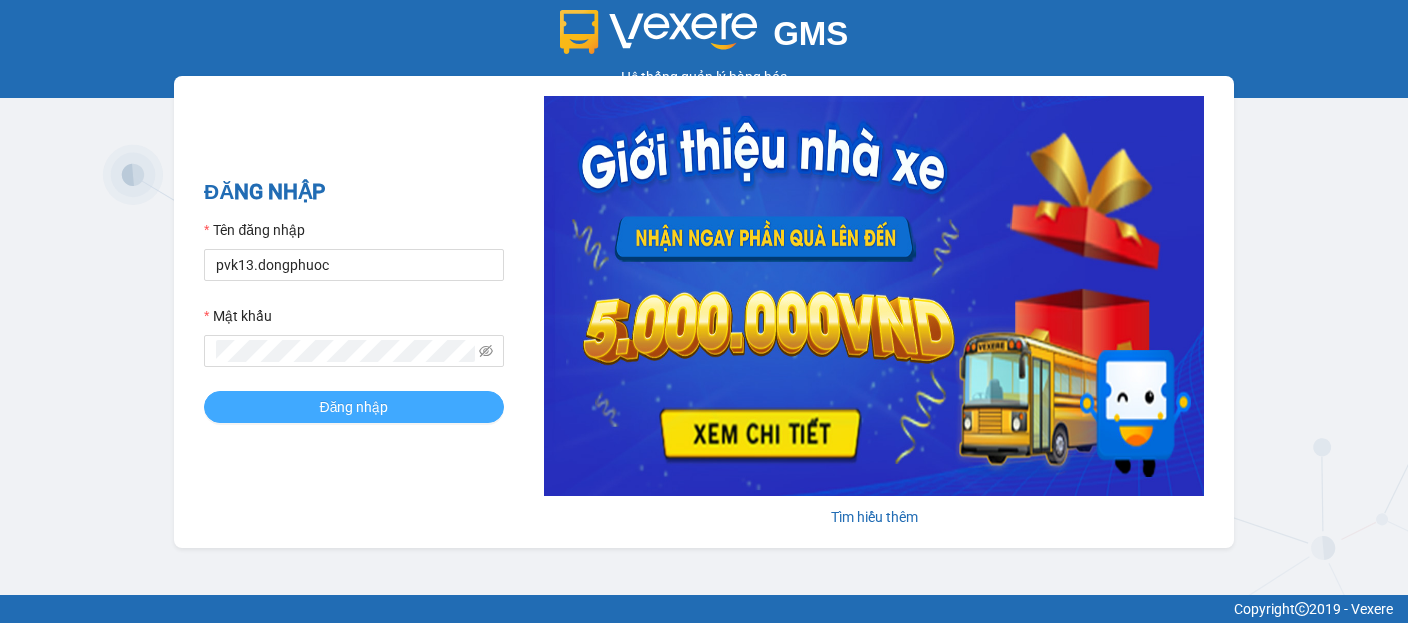 click on "Đăng nhập" at bounding box center (354, 407) 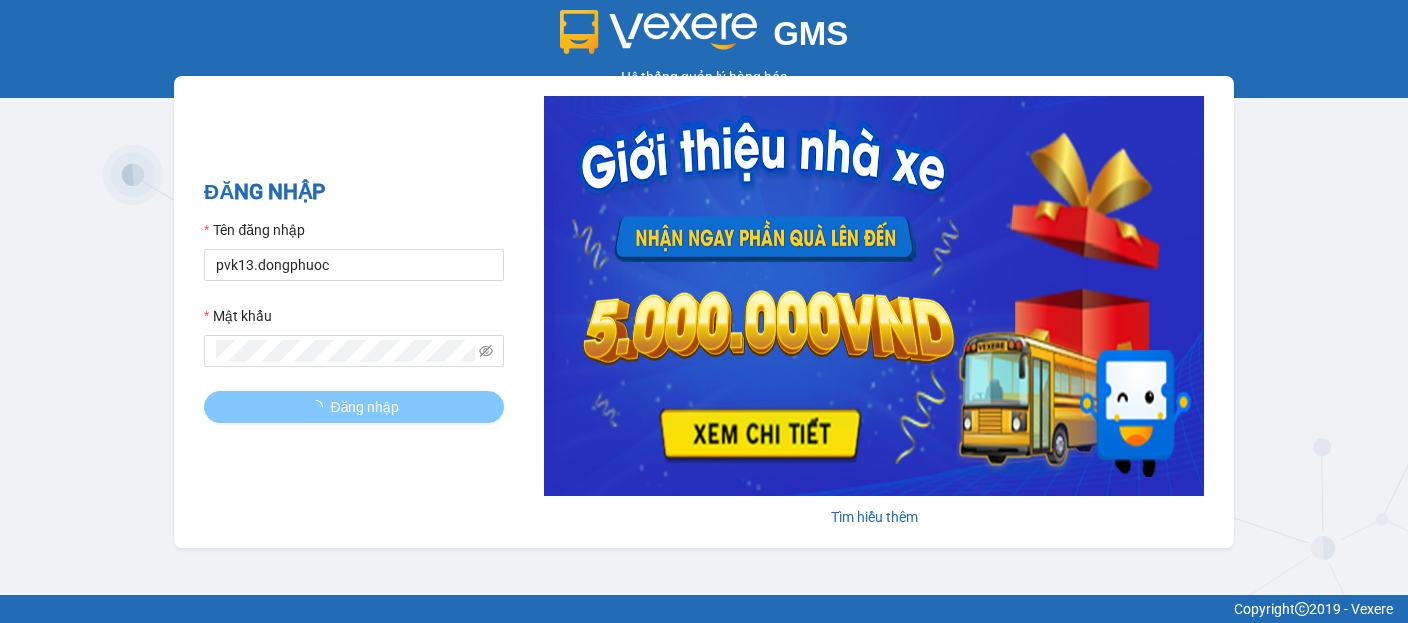click on "Đăng nhập" at bounding box center (365, 407) 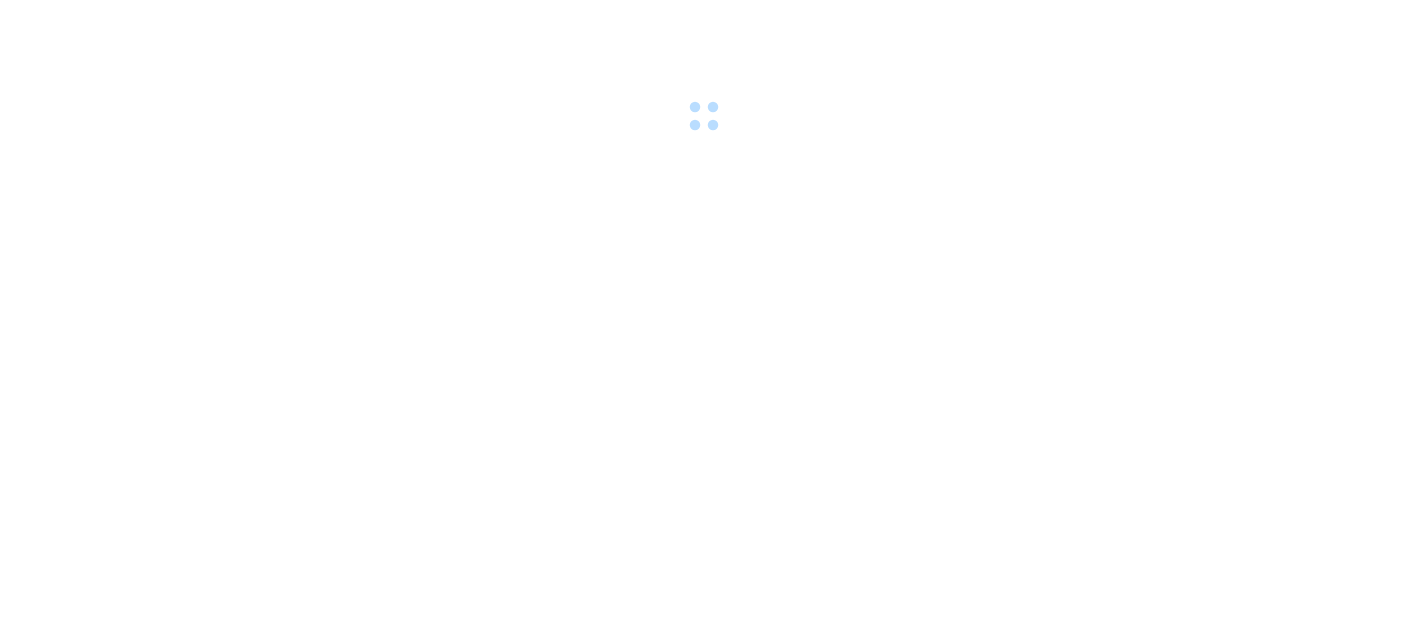 scroll, scrollTop: 0, scrollLeft: 0, axis: both 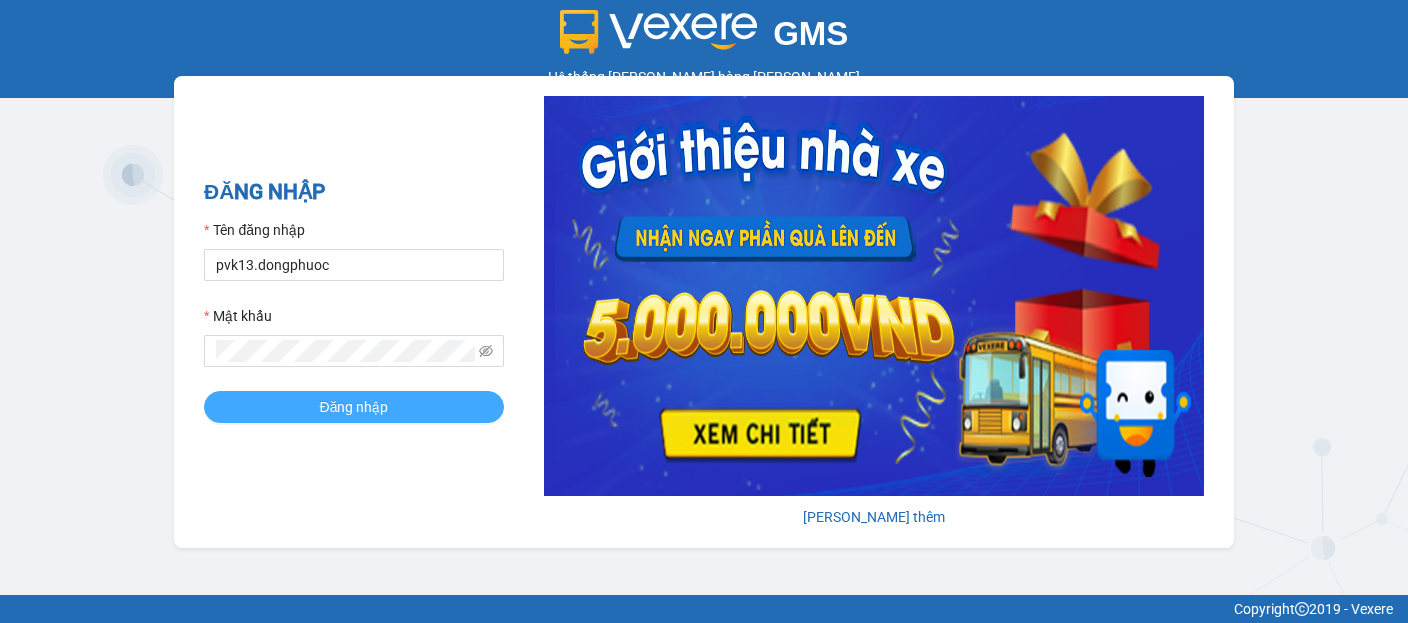 click on "Đăng nhập" at bounding box center (354, 407) 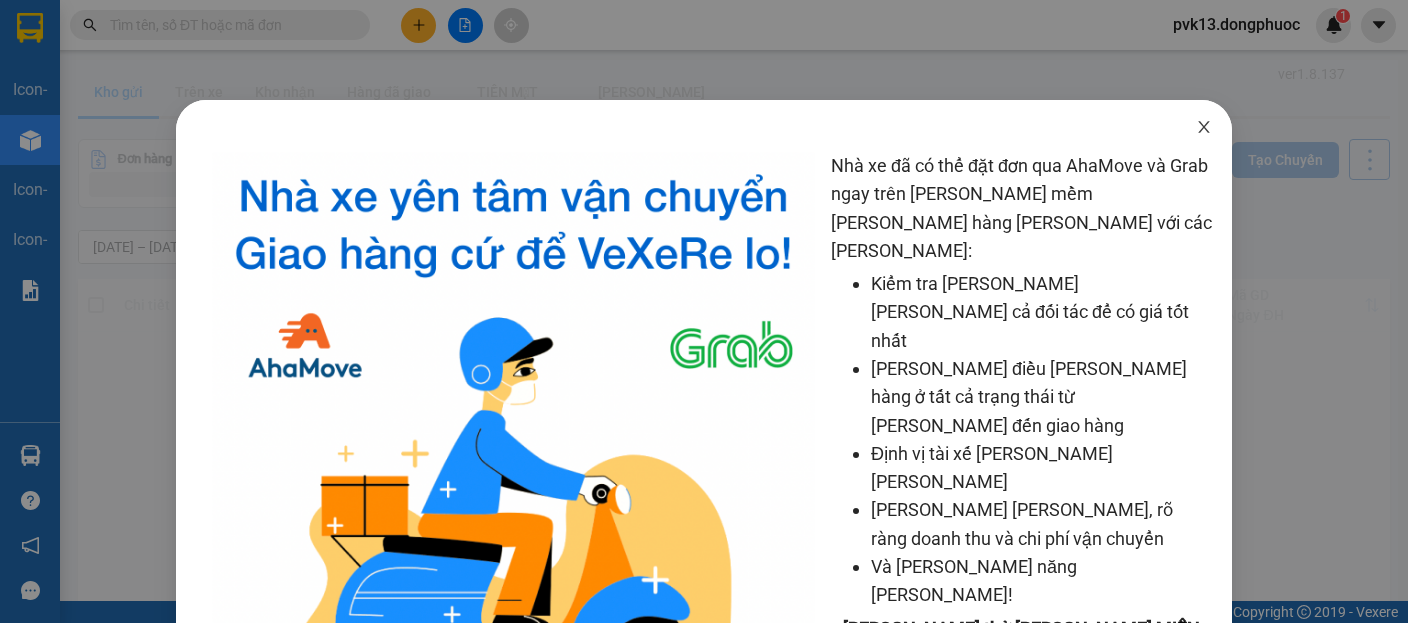 click 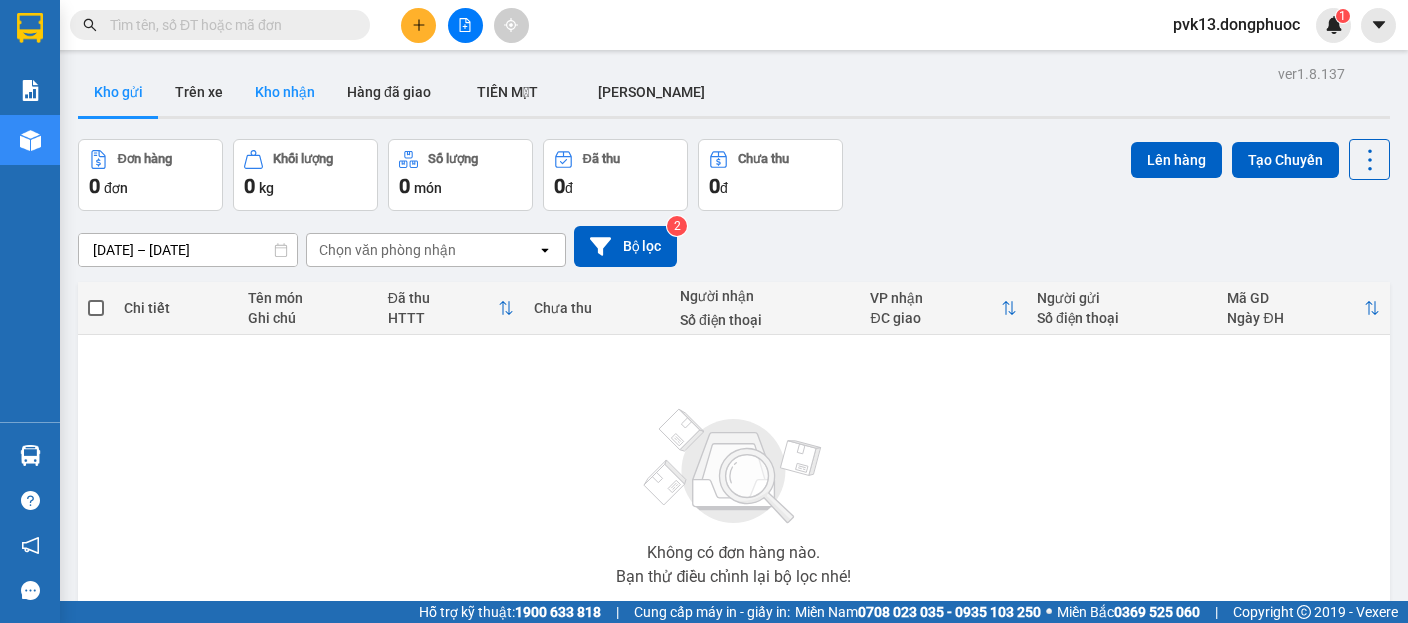 click on "Kho nhận" at bounding box center (285, 92) 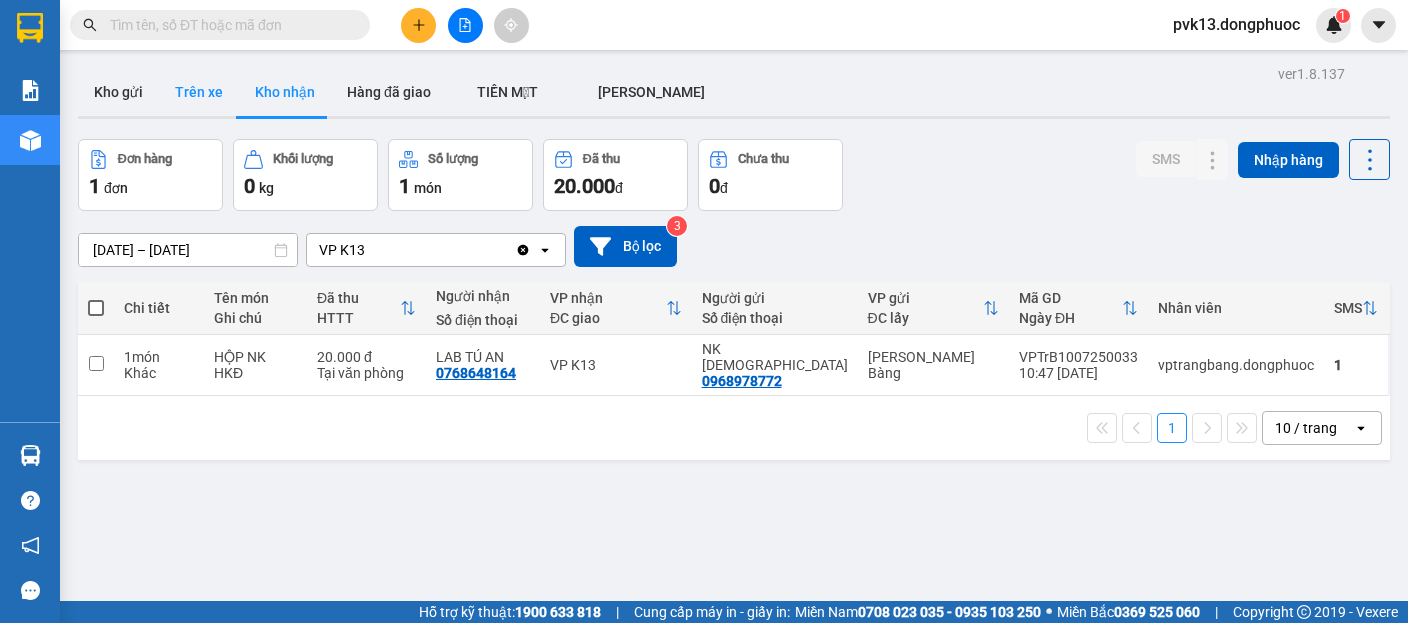 click on "Trên xe" at bounding box center [199, 92] 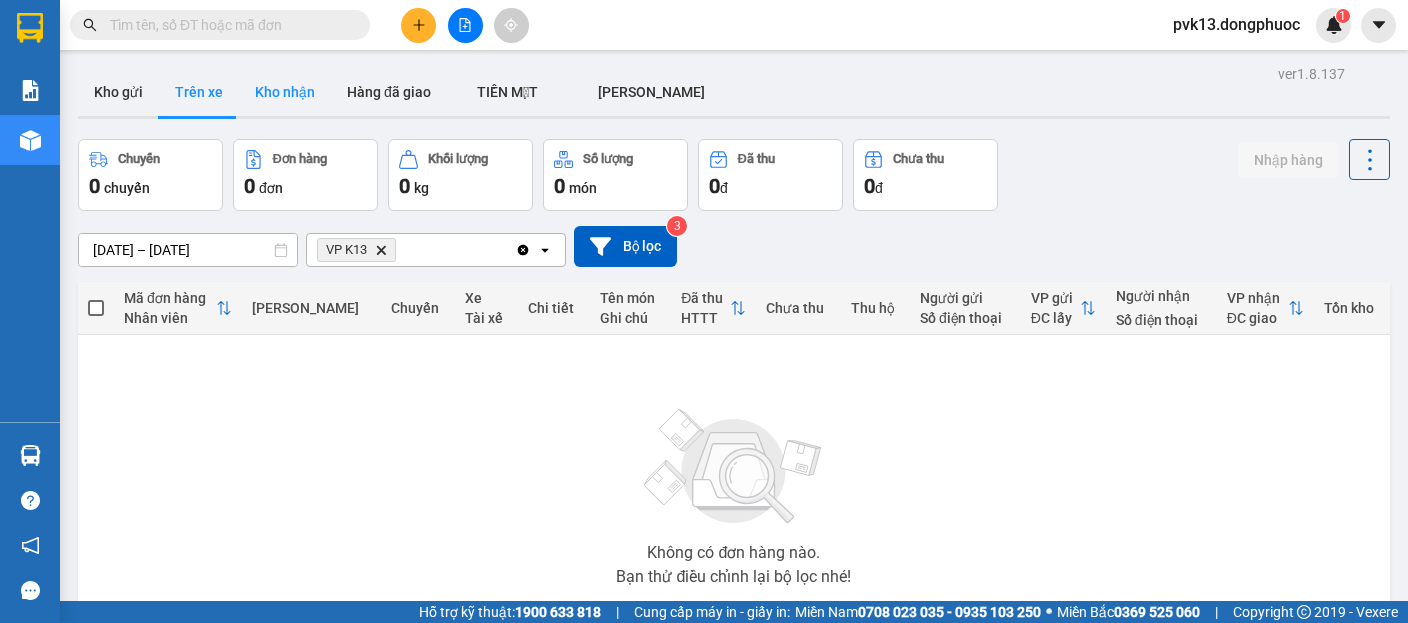 click on "Kho nhận" at bounding box center [285, 92] 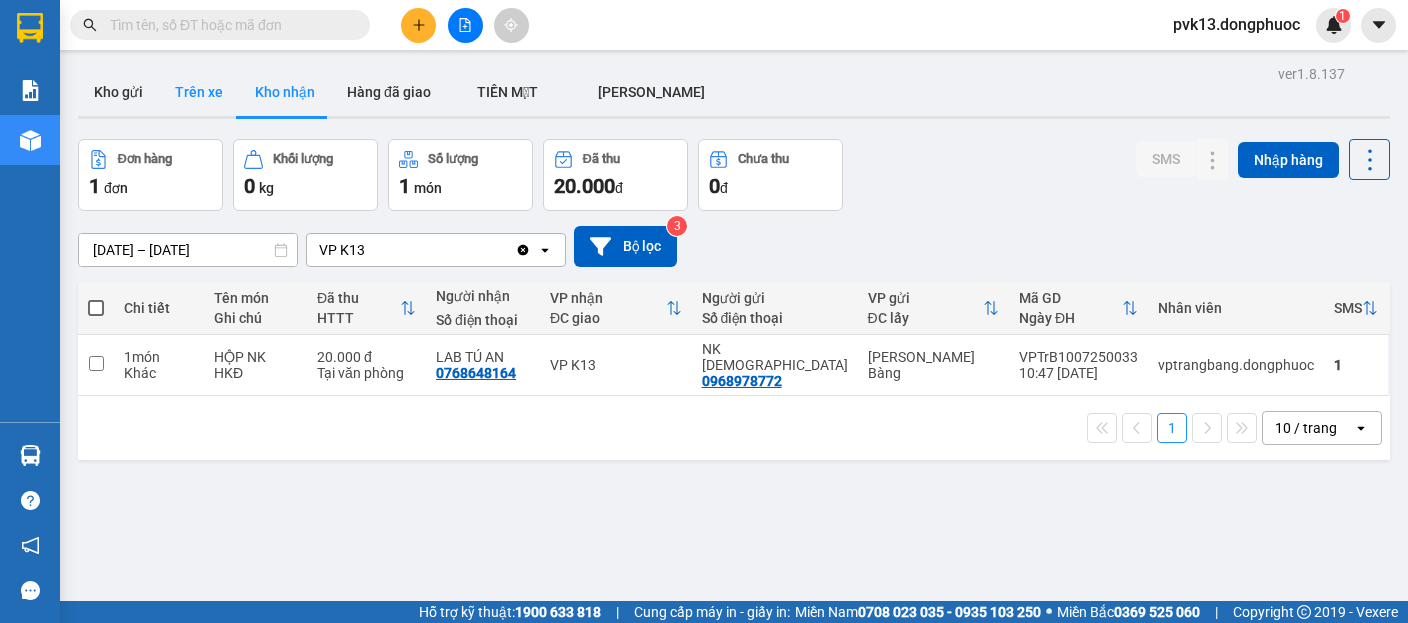 click on "Trên xe" at bounding box center (199, 92) 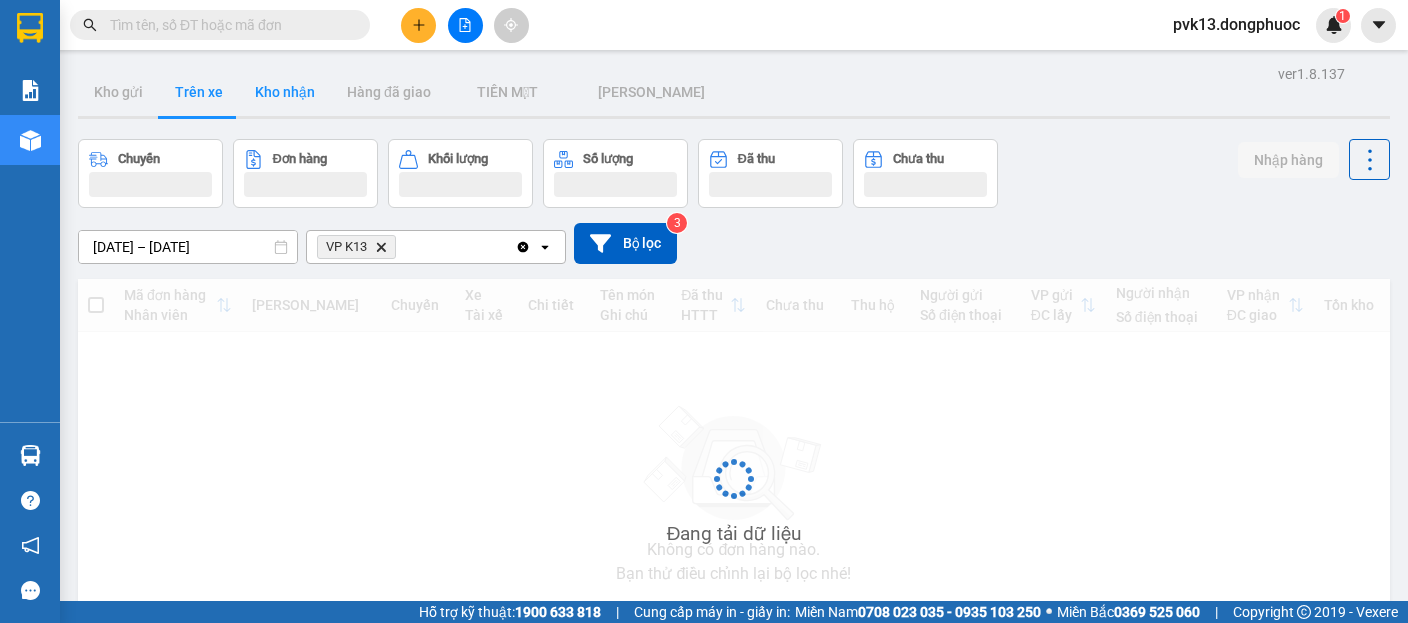 type on "[DATE] – [DATE]" 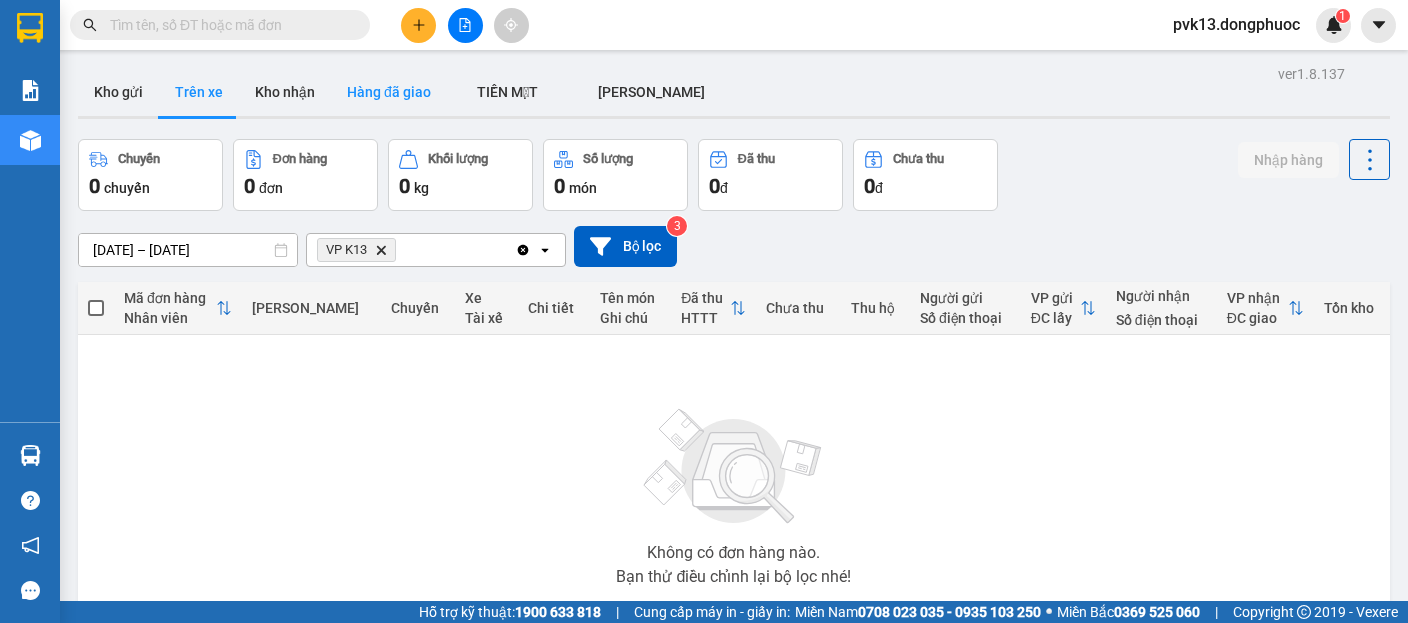 click on "Hàng đã giao" at bounding box center (389, 92) 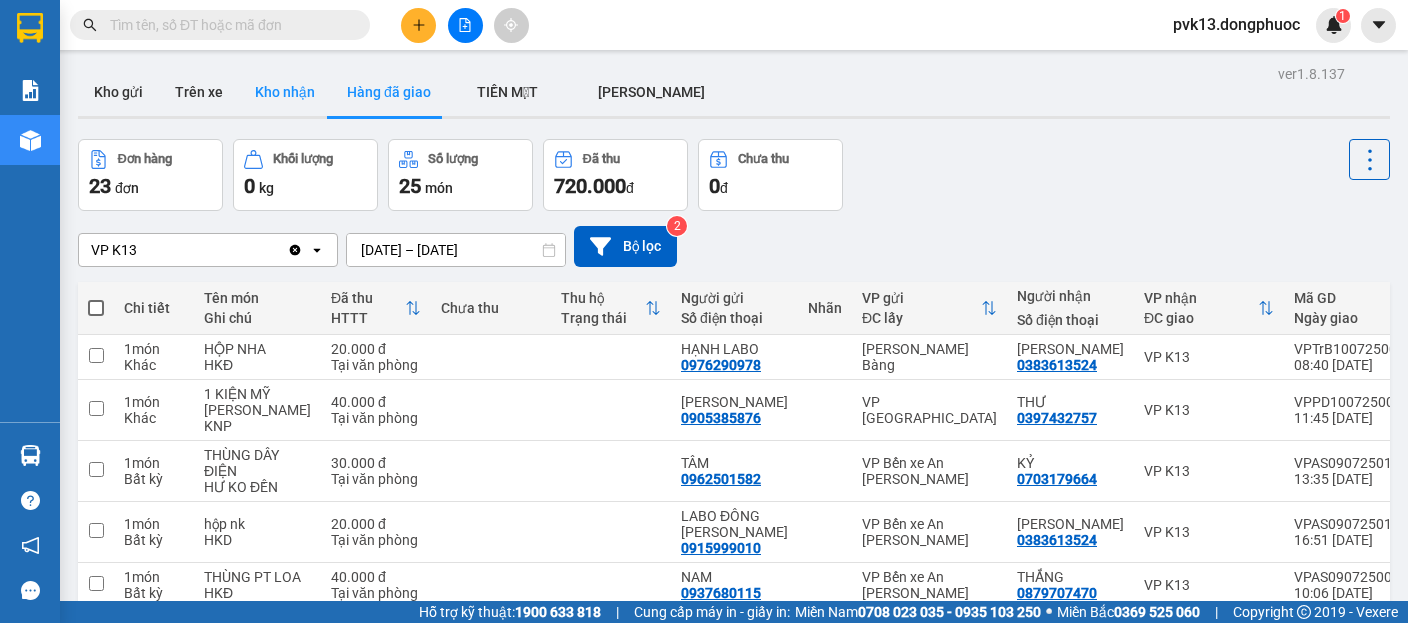 click on "Kho nhận" at bounding box center (285, 92) 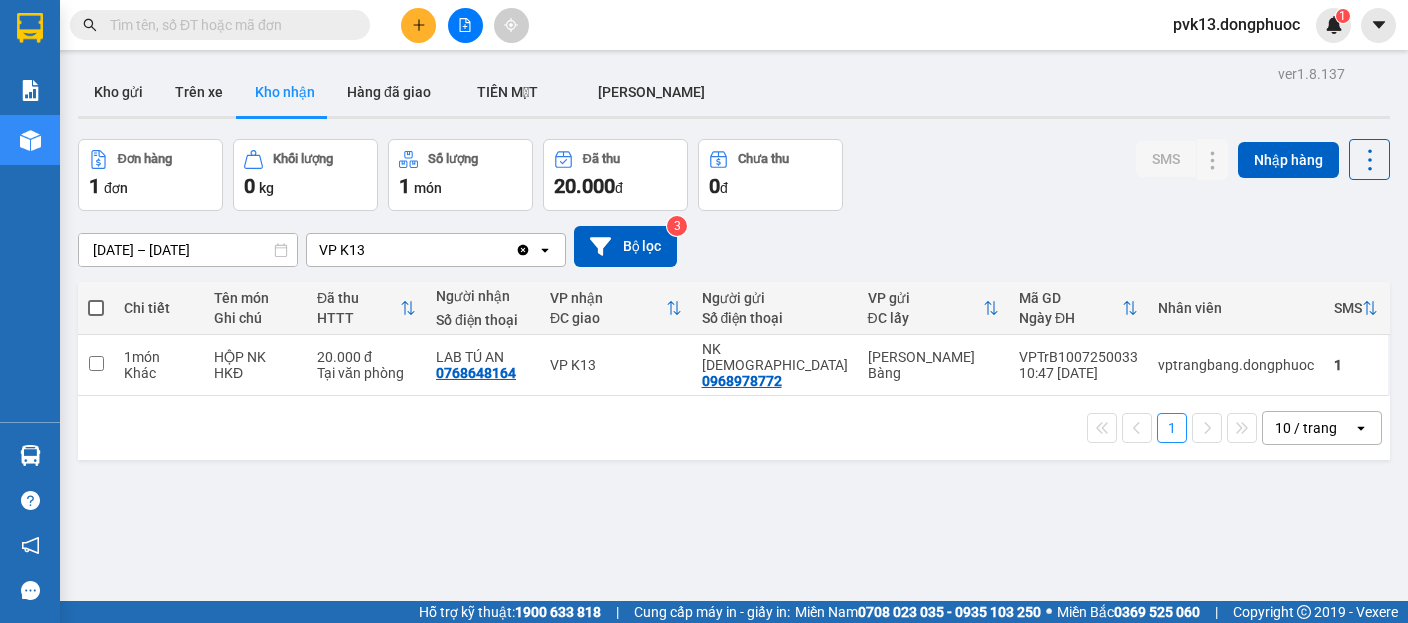 click at bounding box center (228, 25) 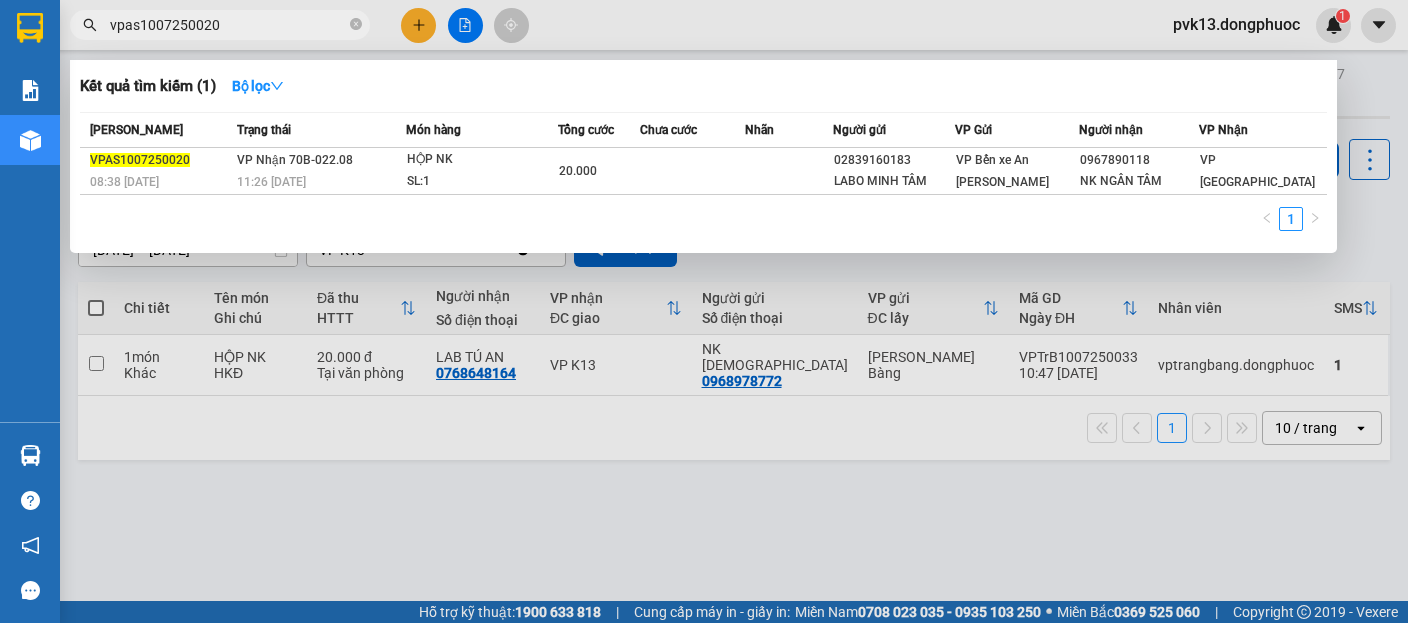 click on "vpas1007250020" at bounding box center (228, 25) 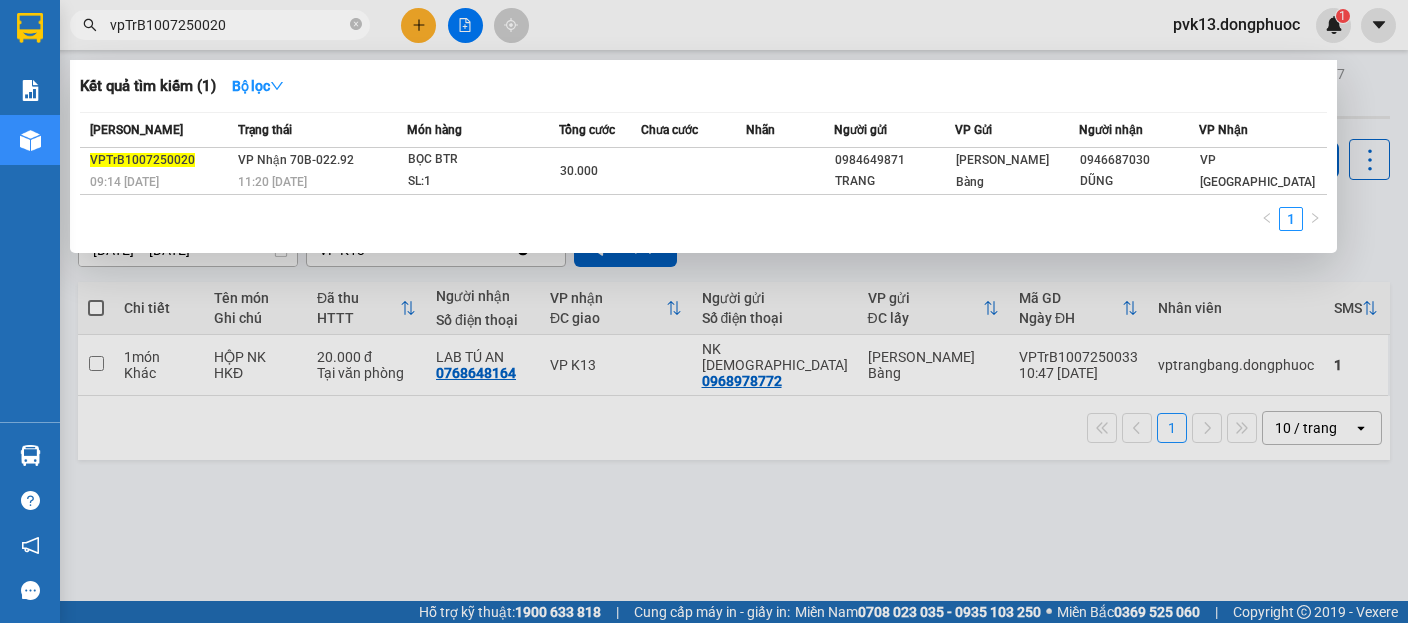 type on "vpTrB1007250020" 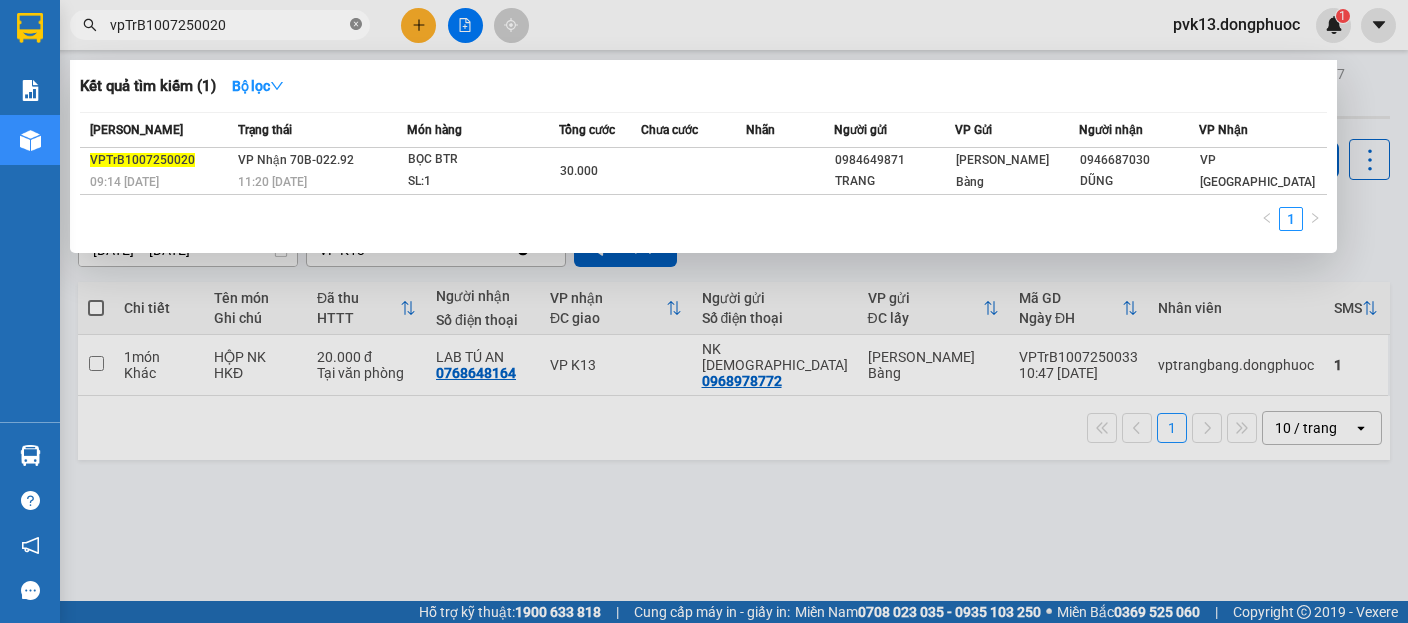 click 